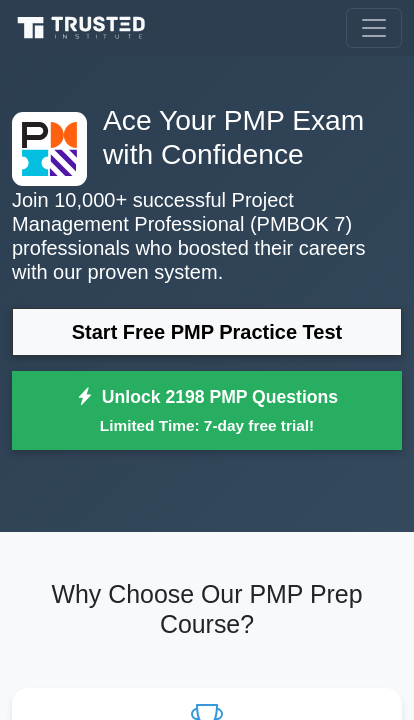 scroll, scrollTop: 0, scrollLeft: 0, axis: both 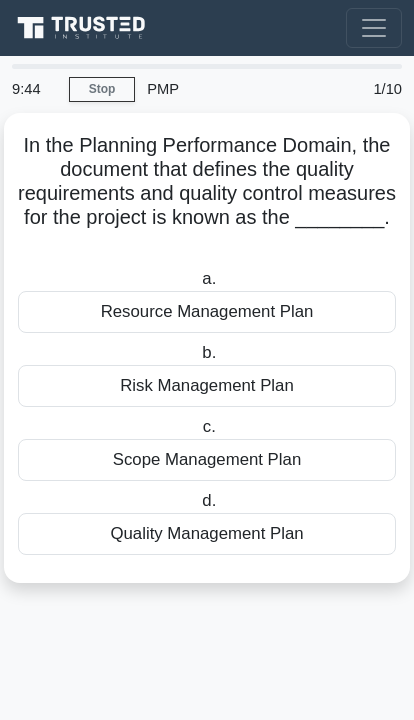 click on "Resource Management Plan" at bounding box center [207, 312] 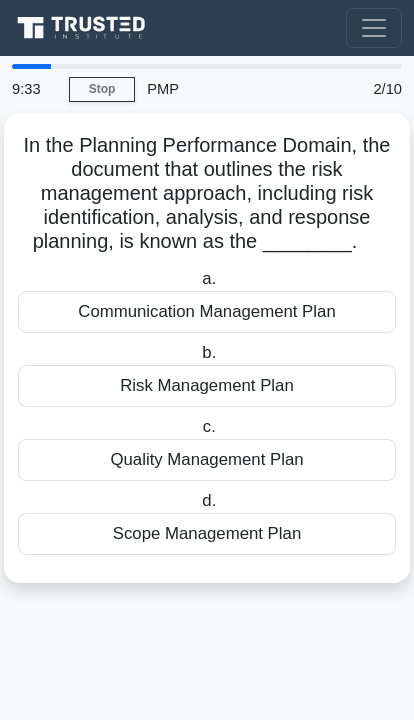 click on "Risk Management Plan" at bounding box center [207, 386] 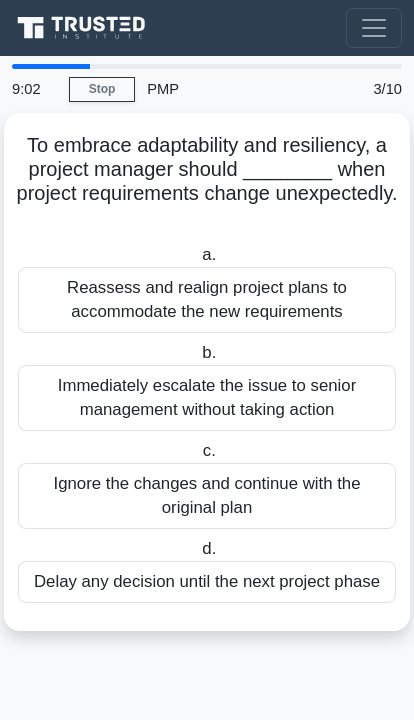 click on "Reassess and realign project plans to accommodate the new requirements" at bounding box center [207, 300] 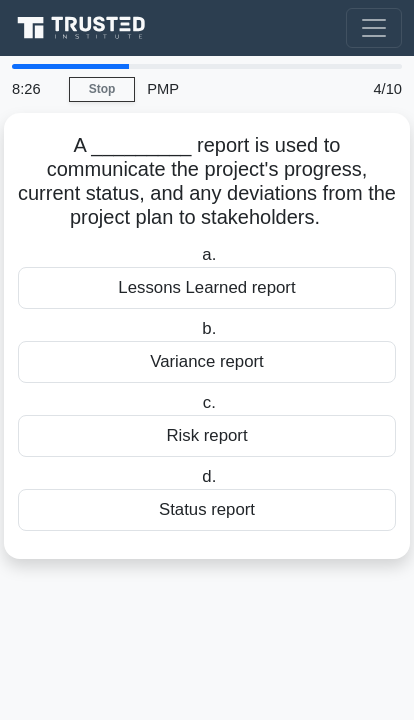 click on "Variance report" at bounding box center (207, 362) 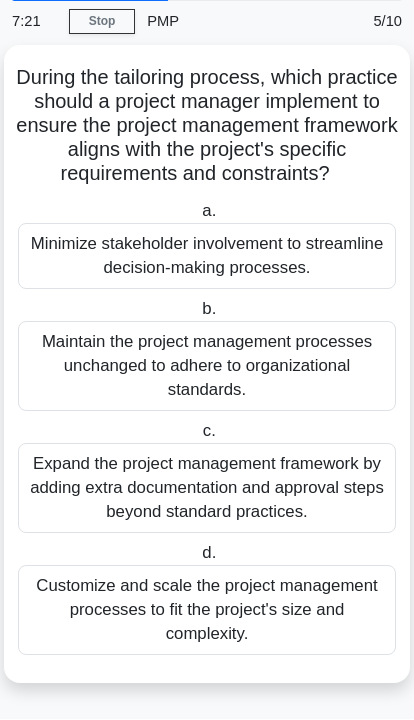 scroll, scrollTop: 116, scrollLeft: 0, axis: vertical 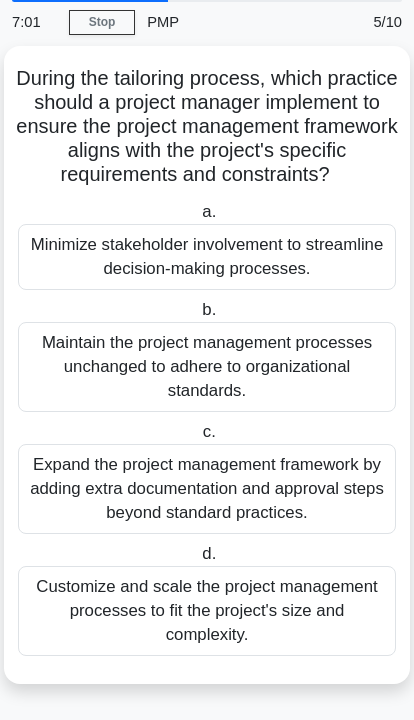 click on "Customize and scale the project management processes to fit the project's size and complexity." at bounding box center [207, 611] 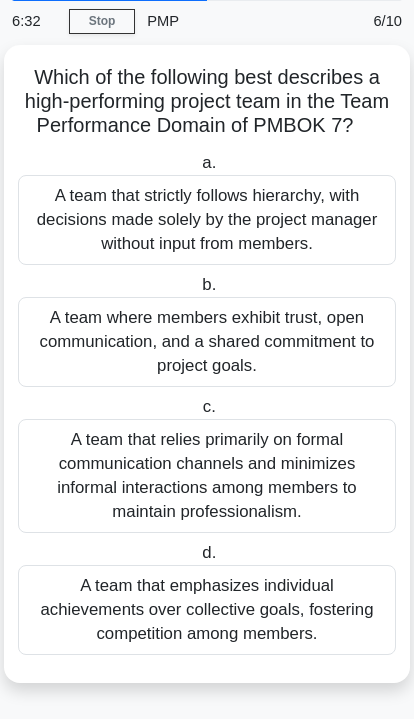 scroll, scrollTop: 95, scrollLeft: 0, axis: vertical 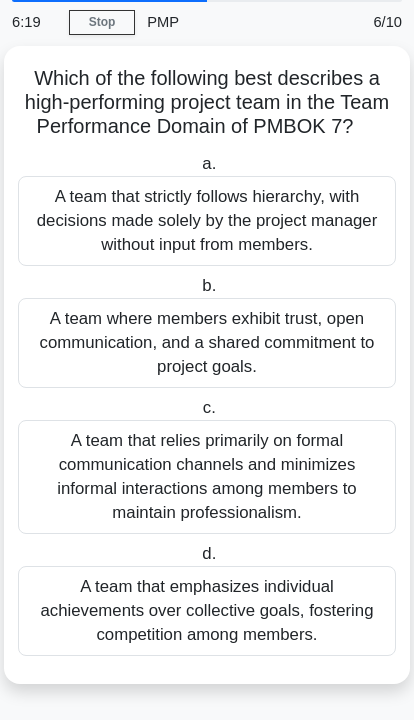 click on "A team where members exhibit trust, open communication, and a shared commitment to project goals." at bounding box center [207, 343] 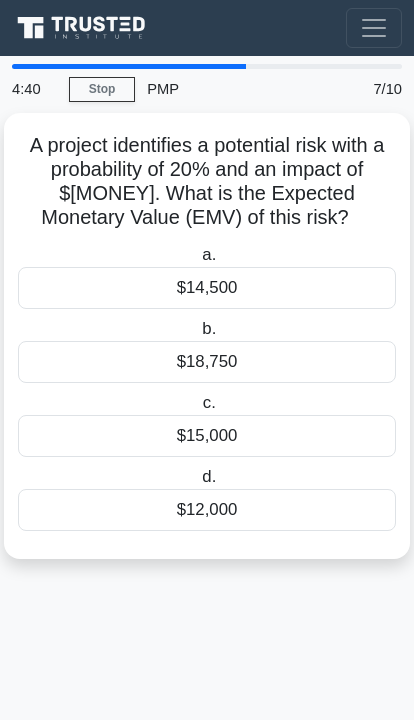 click on "$15,000" at bounding box center [207, 436] 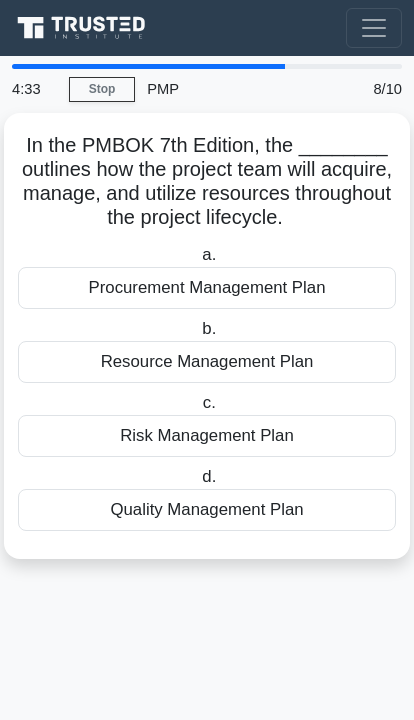 scroll, scrollTop: 37, scrollLeft: 0, axis: vertical 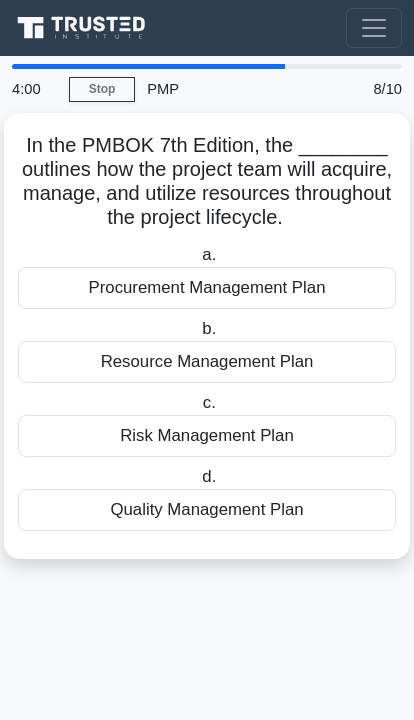 click on "Resource Management Plan" at bounding box center (207, 362) 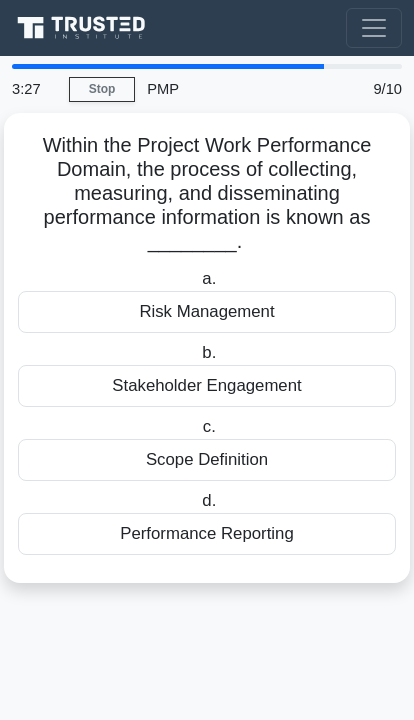 click on "Scope Definition" at bounding box center [207, 460] 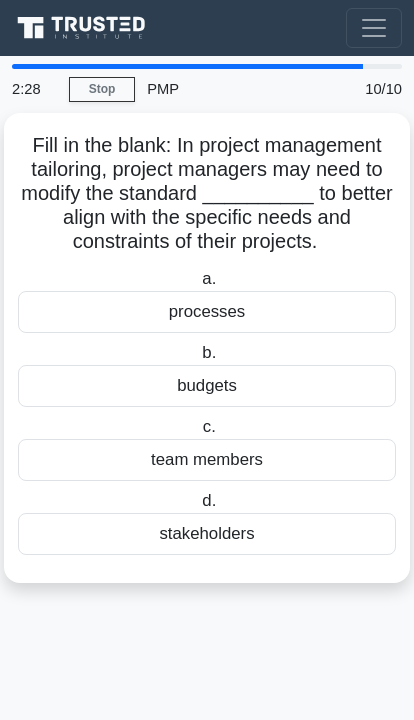 click on "stakeholders" at bounding box center [207, 534] 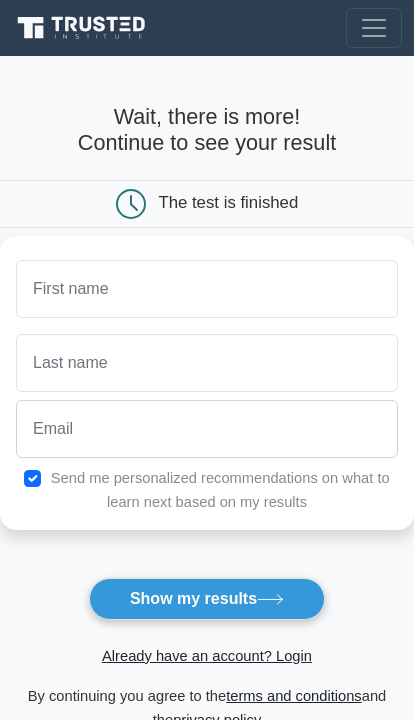 scroll, scrollTop: 0, scrollLeft: 0, axis: both 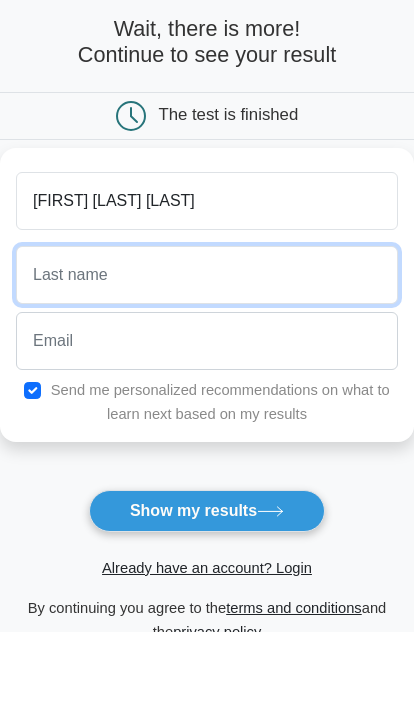 click at bounding box center (207, 363) 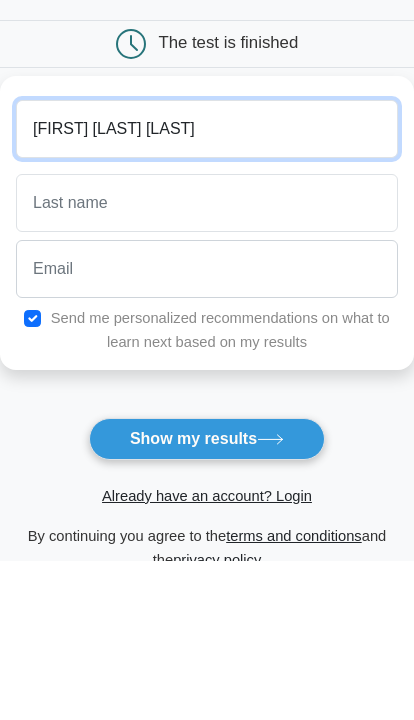 click on "James Leonard Bais" at bounding box center [207, 289] 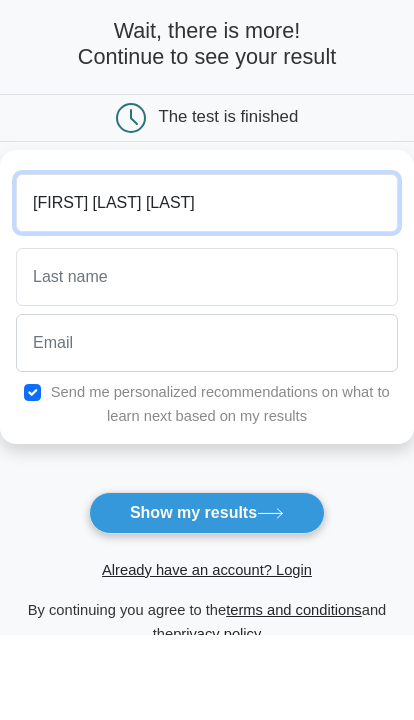 click on "James Leonard Bais" at bounding box center (207, 289) 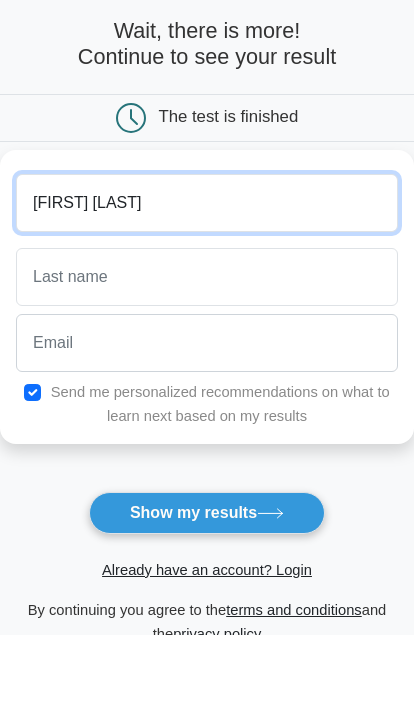 type on "[FIRST] [LAST]" 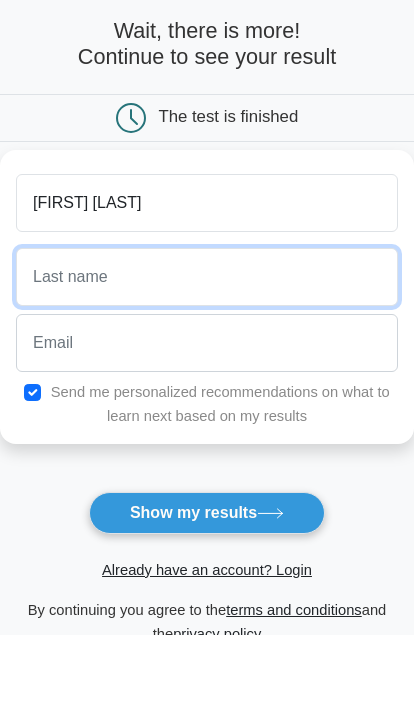 click at bounding box center [207, 363] 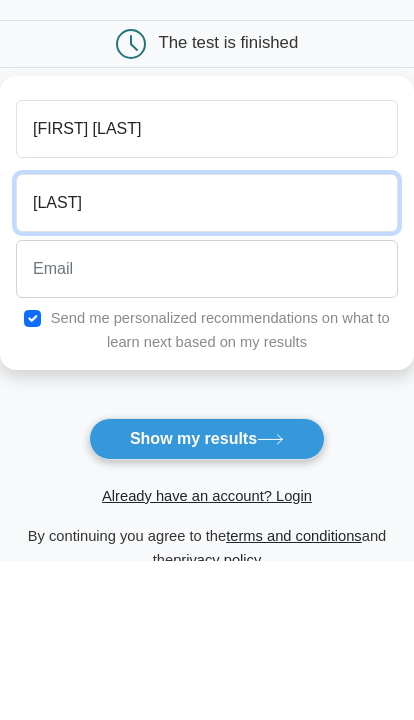 type on "Bais" 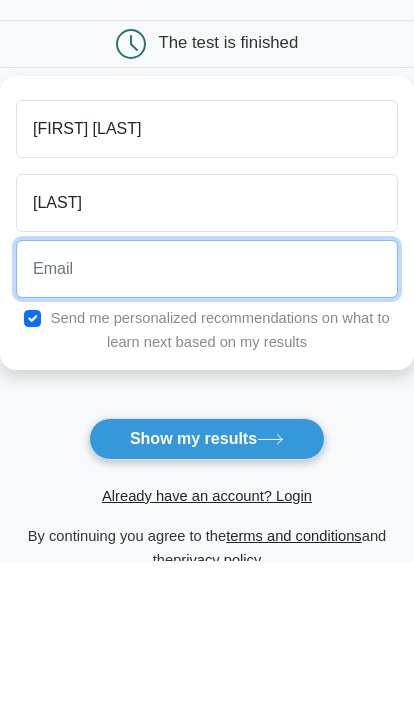 click at bounding box center [207, 429] 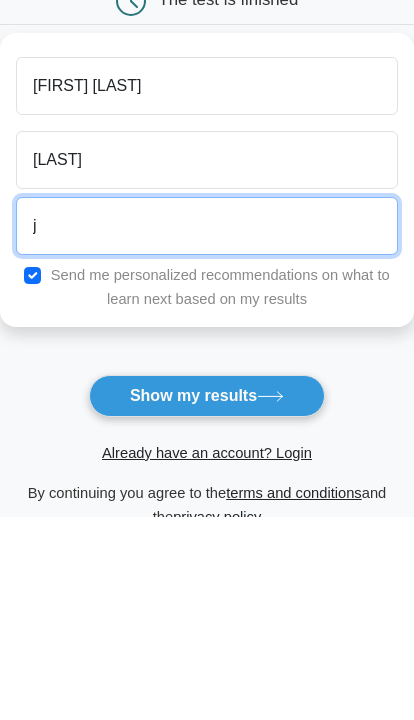 type on "jamesbais123@gmail.com" 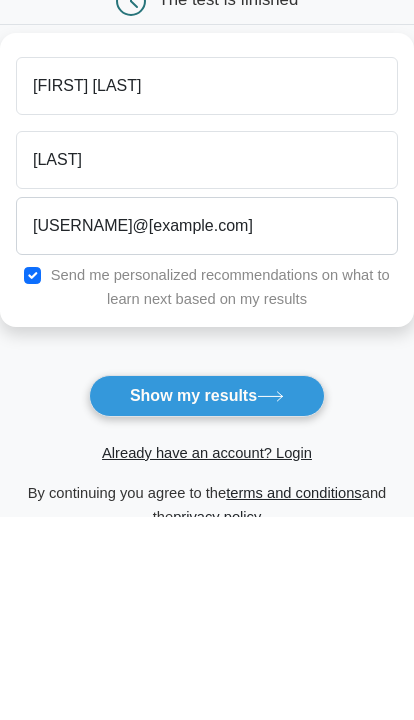 scroll, scrollTop: 203, scrollLeft: 0, axis: vertical 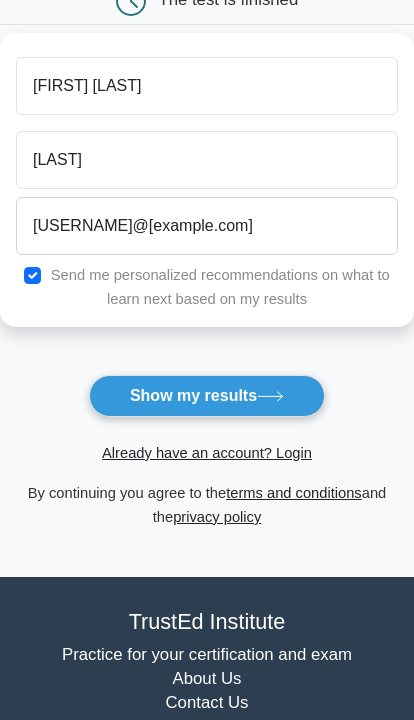 click on "Show my results" at bounding box center (207, 396) 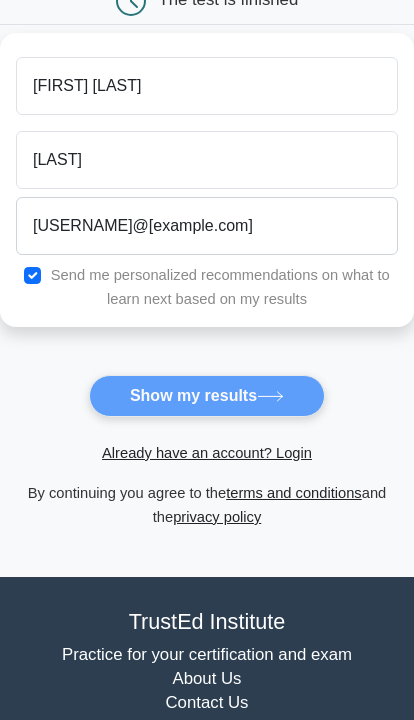 scroll, scrollTop: 203, scrollLeft: 0, axis: vertical 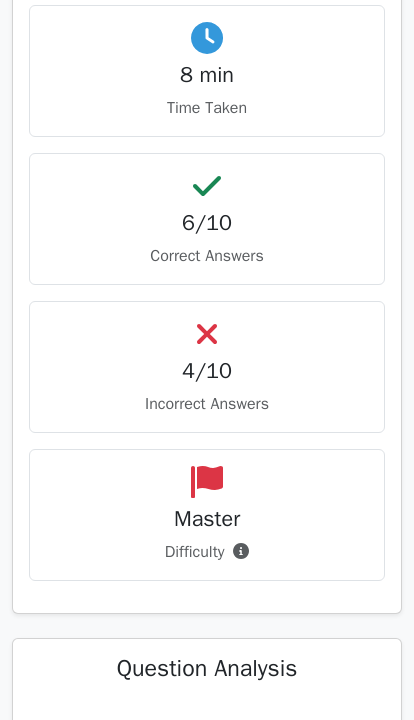 click on "4/10" at bounding box center (207, 371) 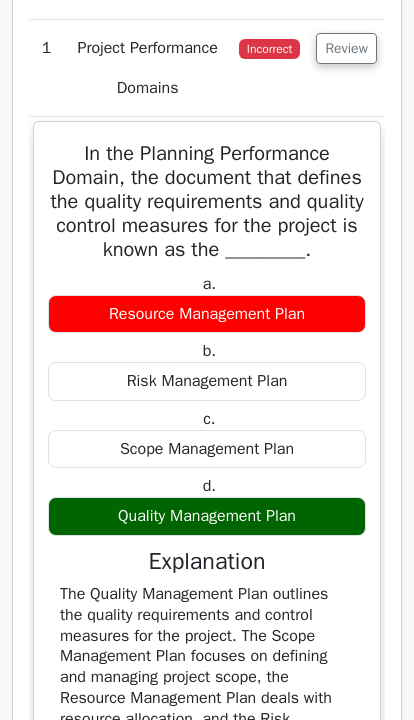 scroll, scrollTop: 2368, scrollLeft: 0, axis: vertical 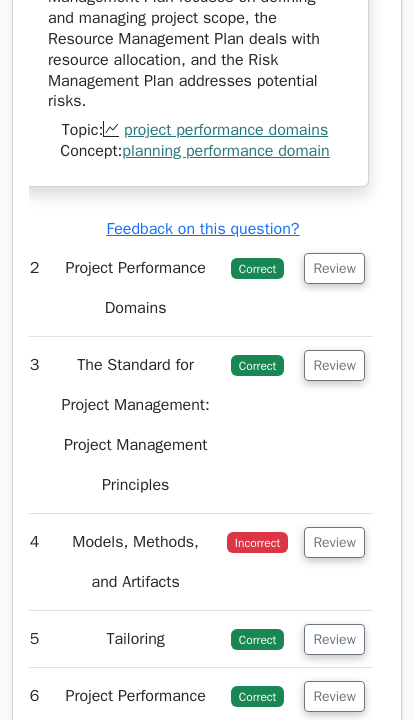 click on "Review" at bounding box center [334, 268] 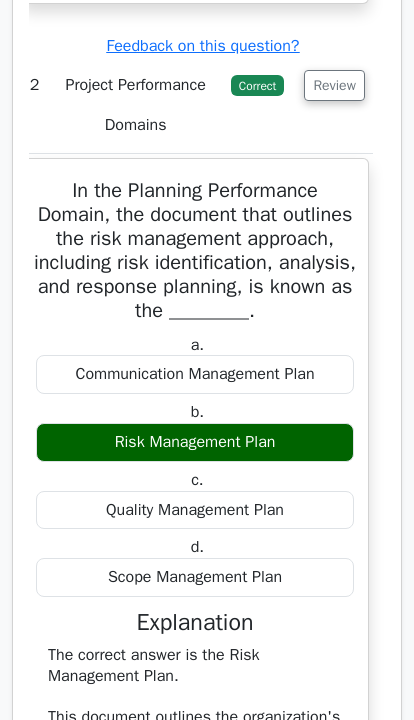 scroll, scrollTop: 3210, scrollLeft: 0, axis: vertical 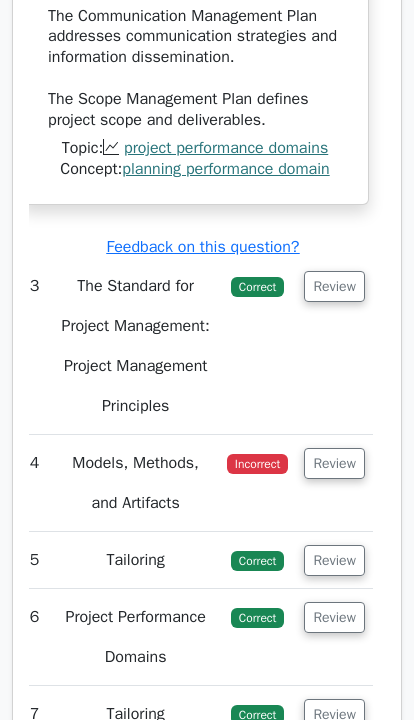 click on "Review" at bounding box center (334, 287) 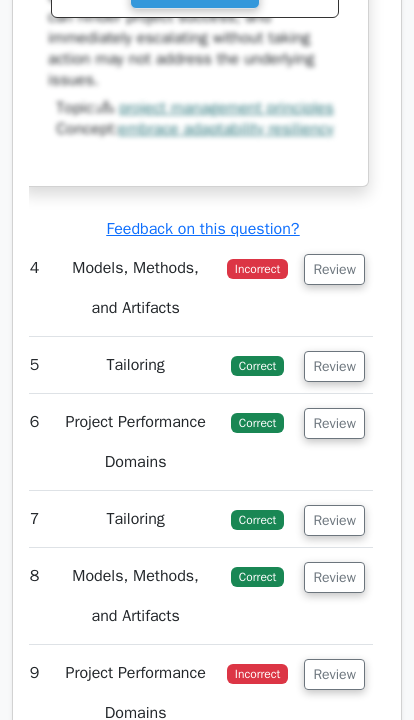 scroll, scrollTop: 5157, scrollLeft: 0, axis: vertical 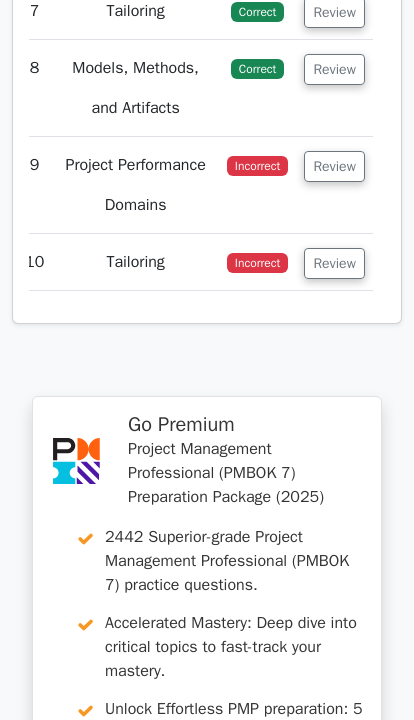 click on "Review" at bounding box center [334, 264] 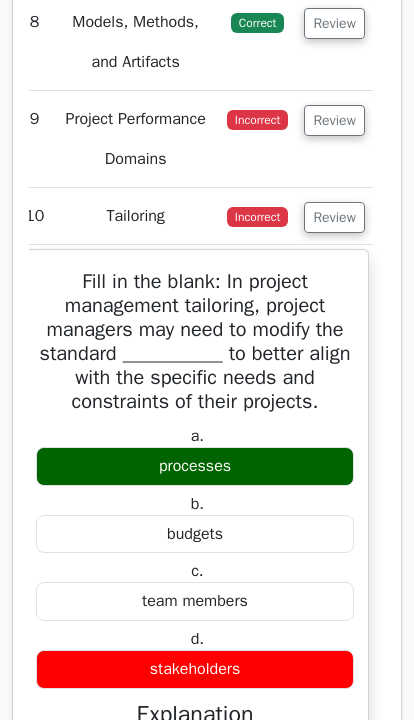 scroll, scrollTop: 6536, scrollLeft: 0, axis: vertical 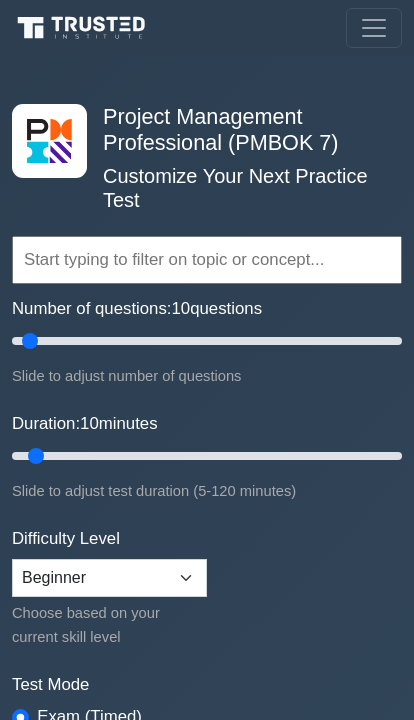 click at bounding box center (207, 260) 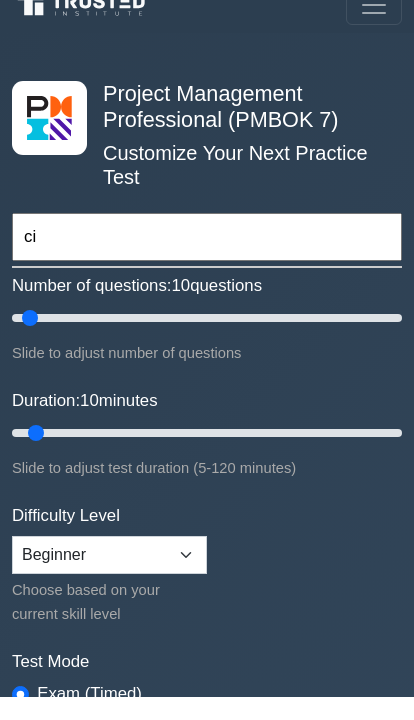 type on "c" 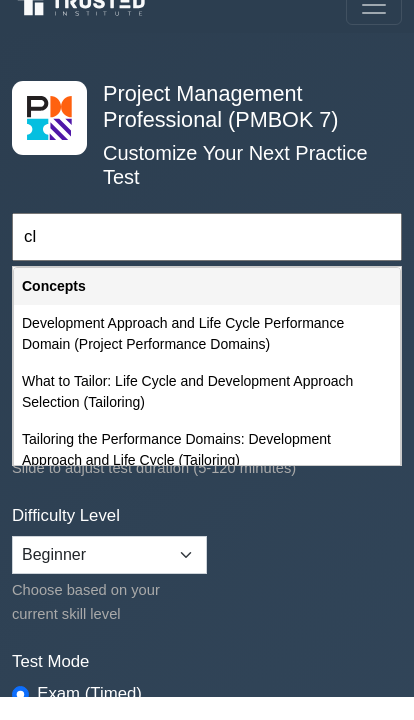 type on "c" 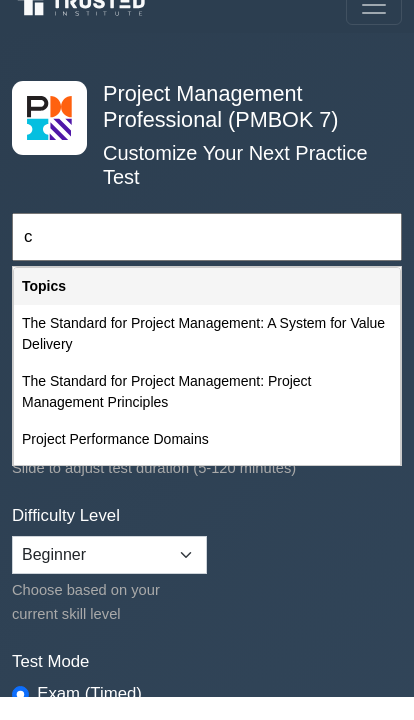 type 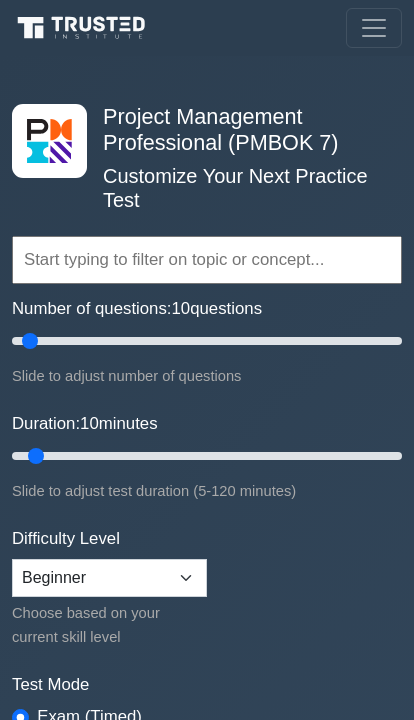 scroll, scrollTop: 0, scrollLeft: 0, axis: both 